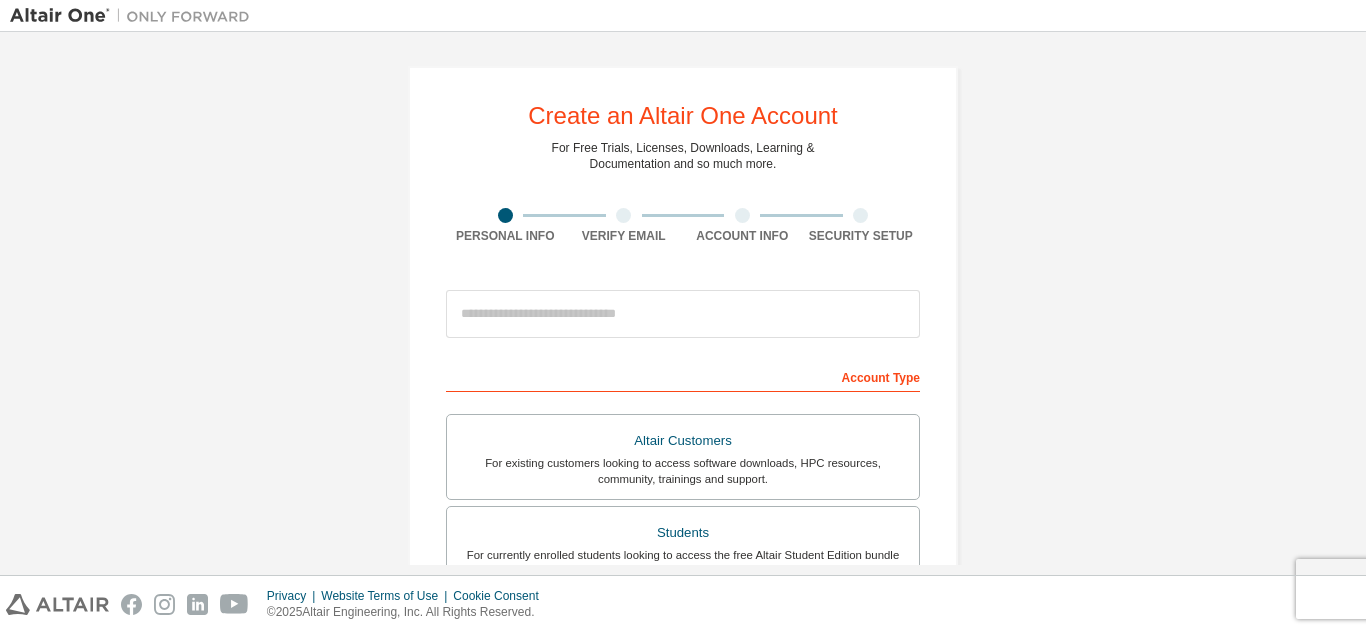 scroll, scrollTop: 0, scrollLeft: 0, axis: both 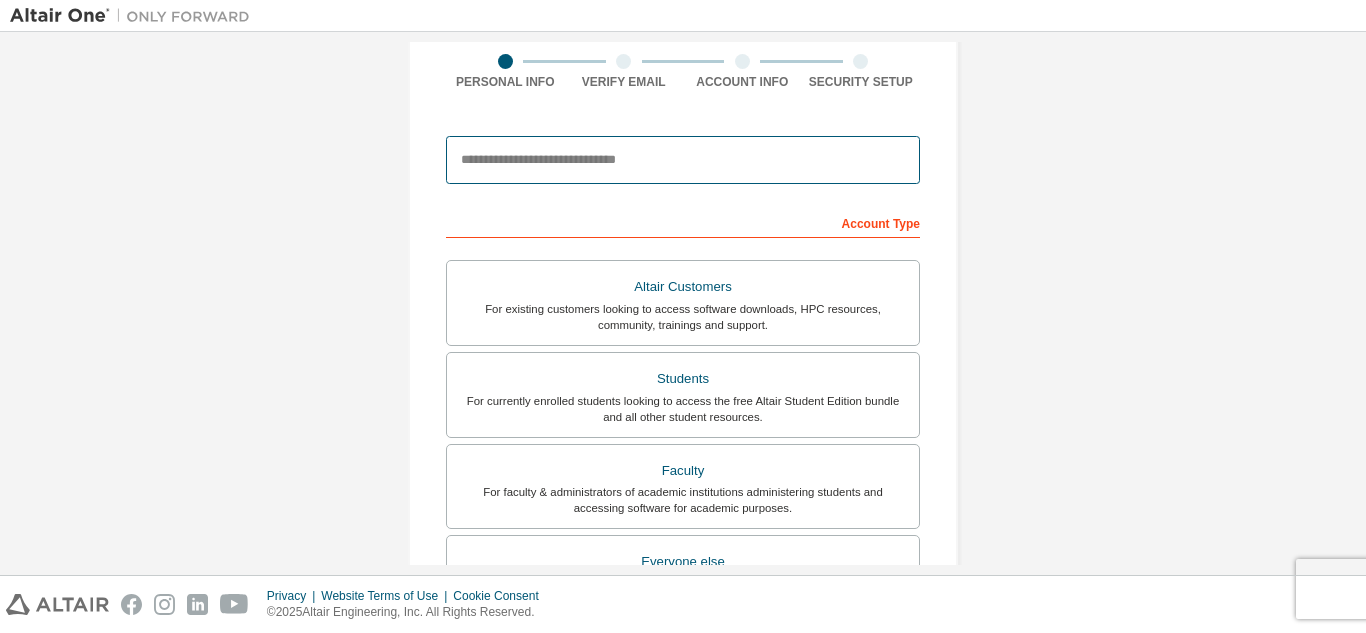 click at bounding box center [683, 160] 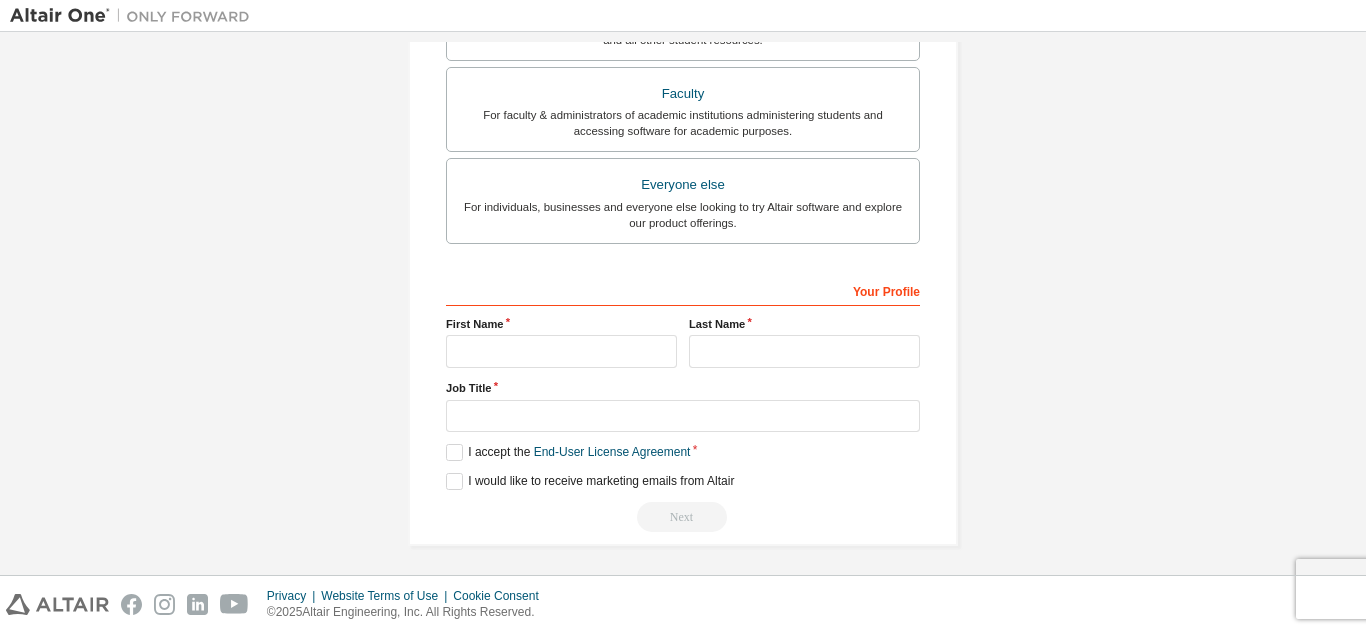 scroll, scrollTop: 536, scrollLeft: 0, axis: vertical 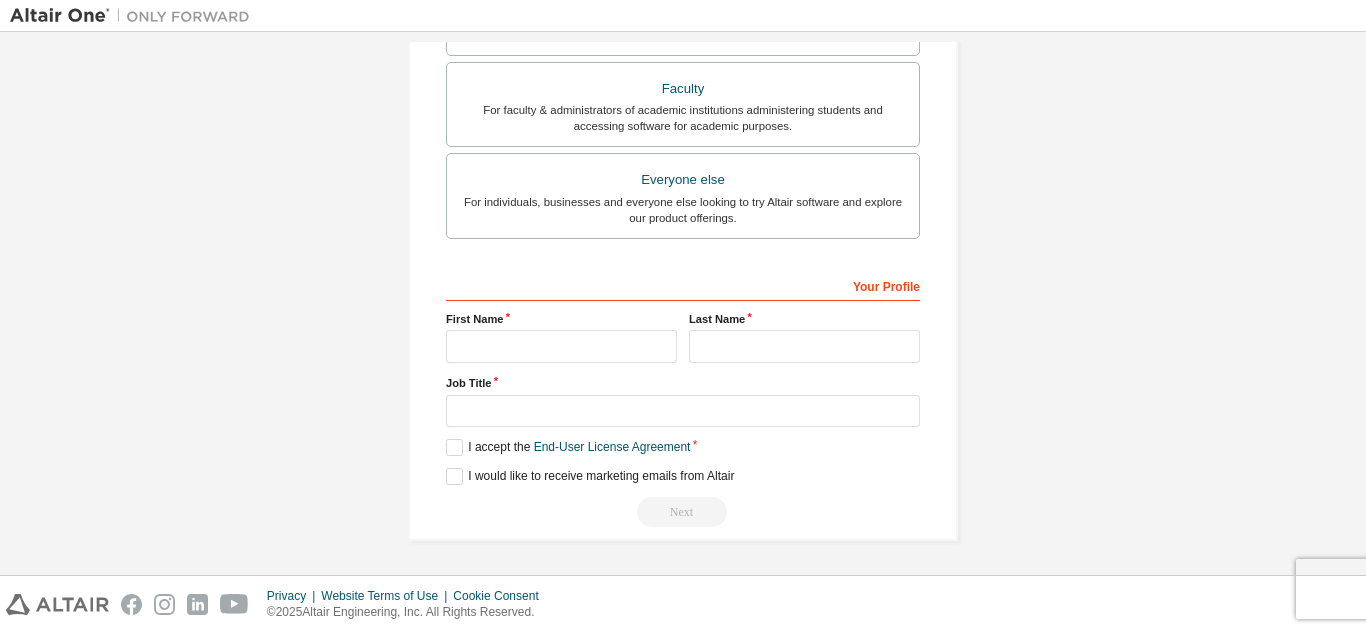 type on "**********" 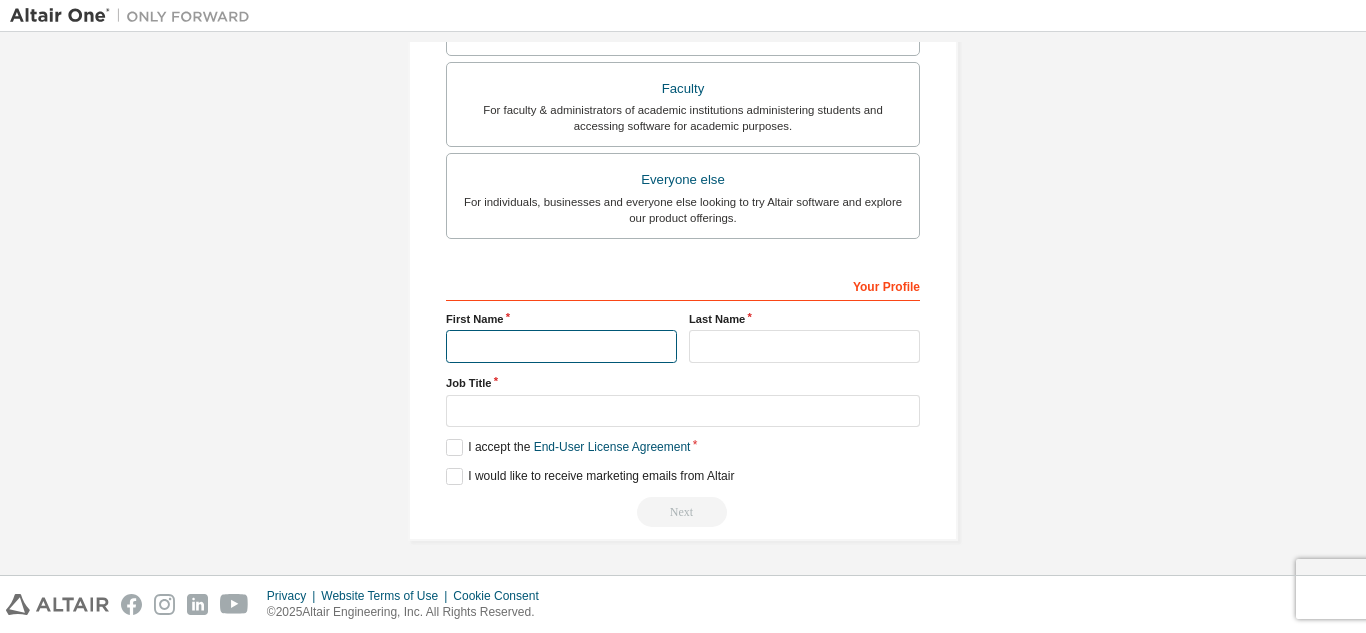click at bounding box center (561, 346) 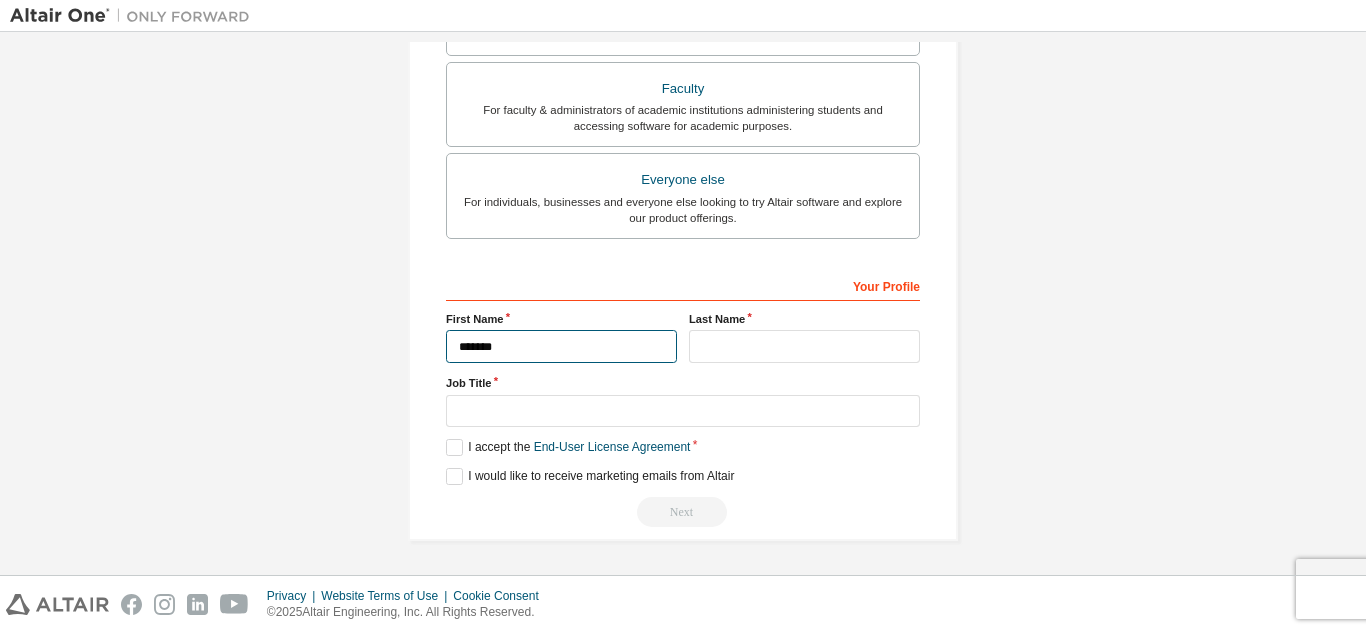 type on "*******" 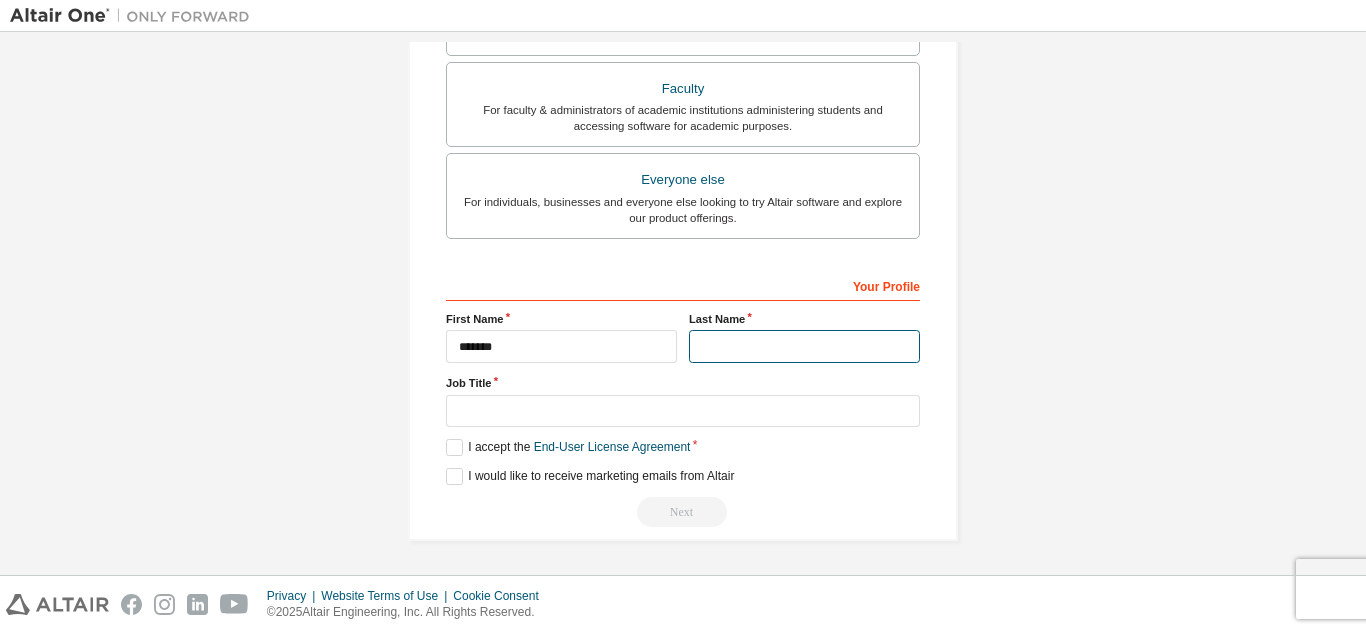 click at bounding box center [804, 346] 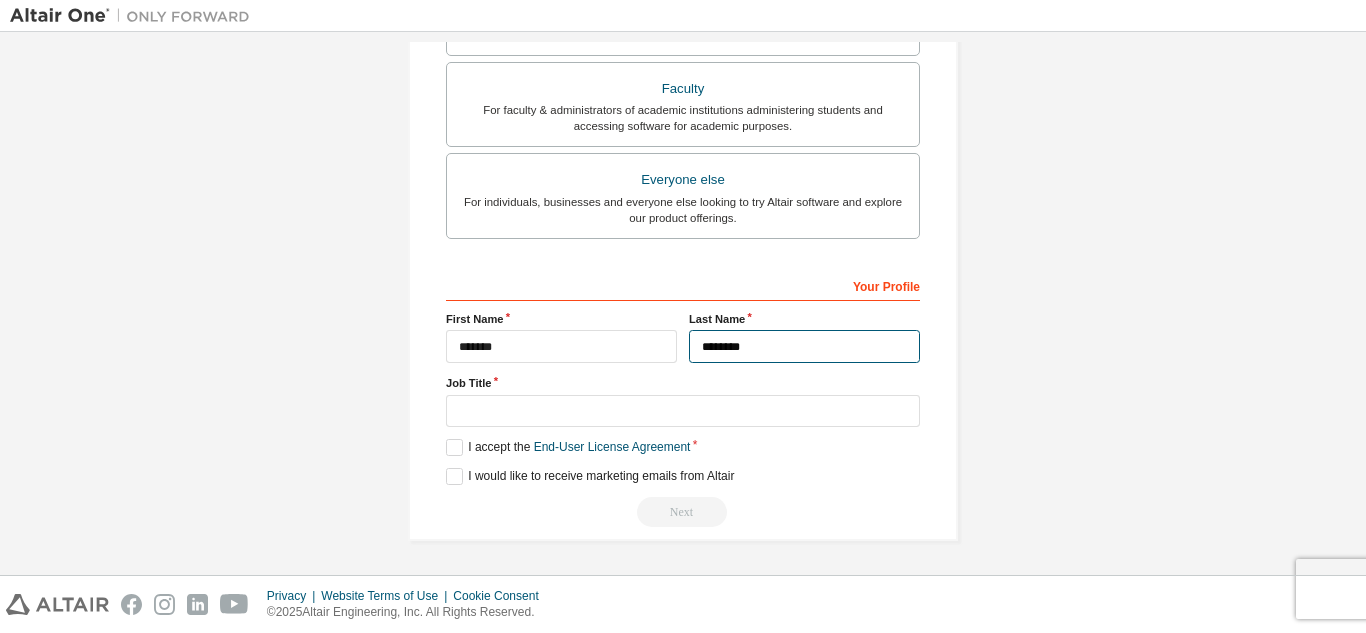 type on "********" 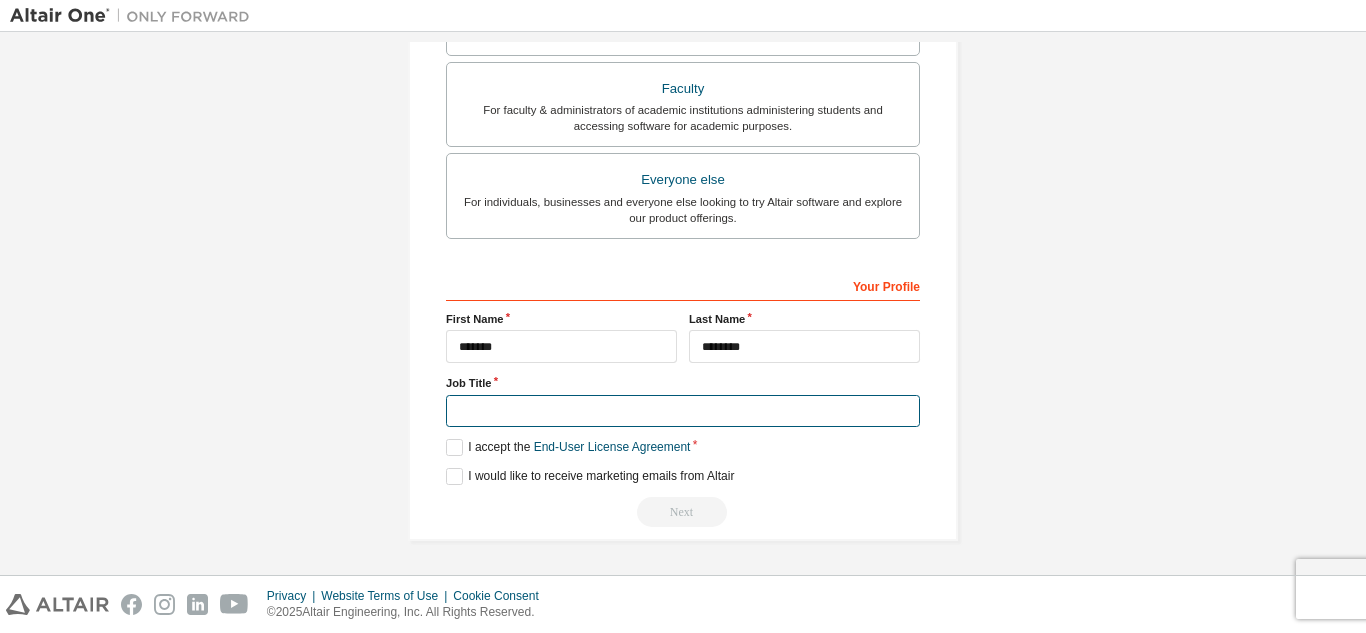 click at bounding box center (683, 411) 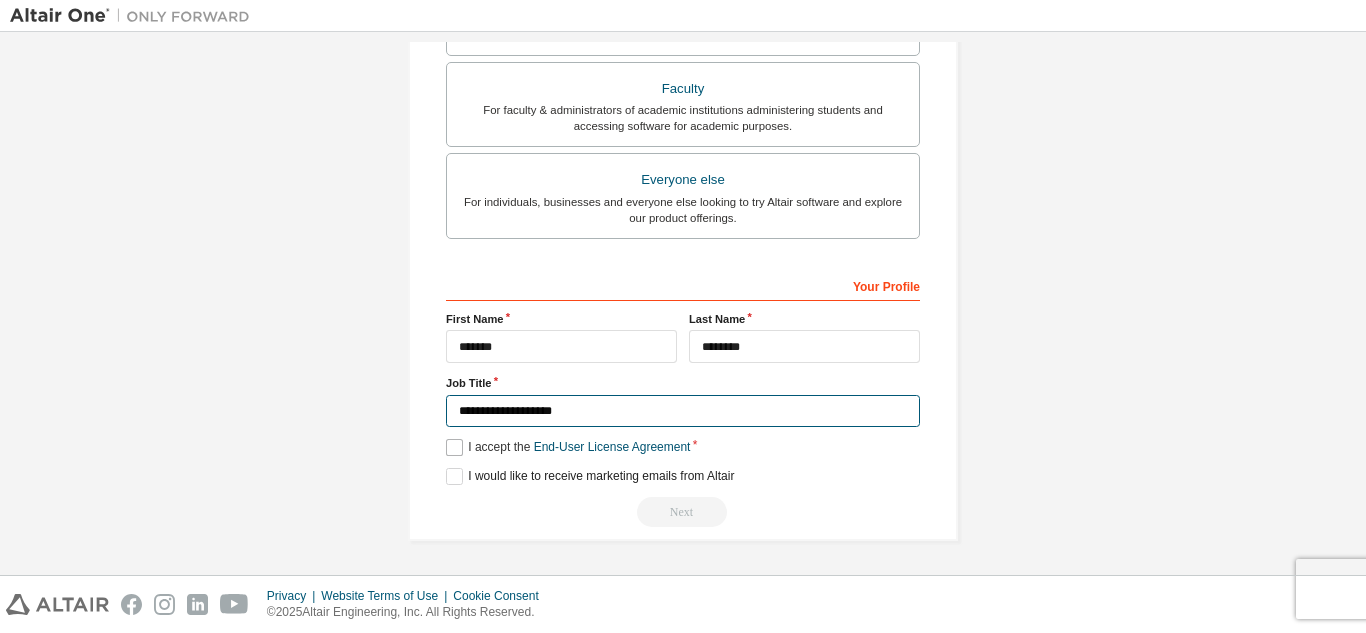 type on "**********" 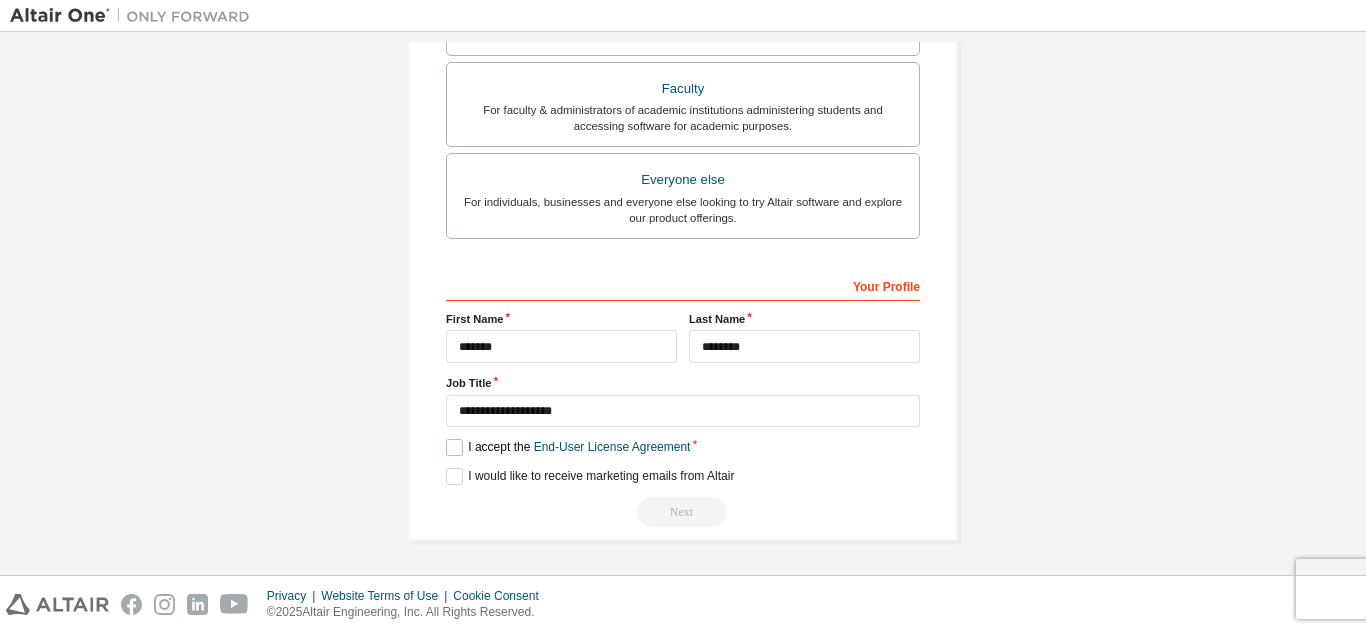 click on "I accept the    End-User License Agreement" at bounding box center [568, 447] 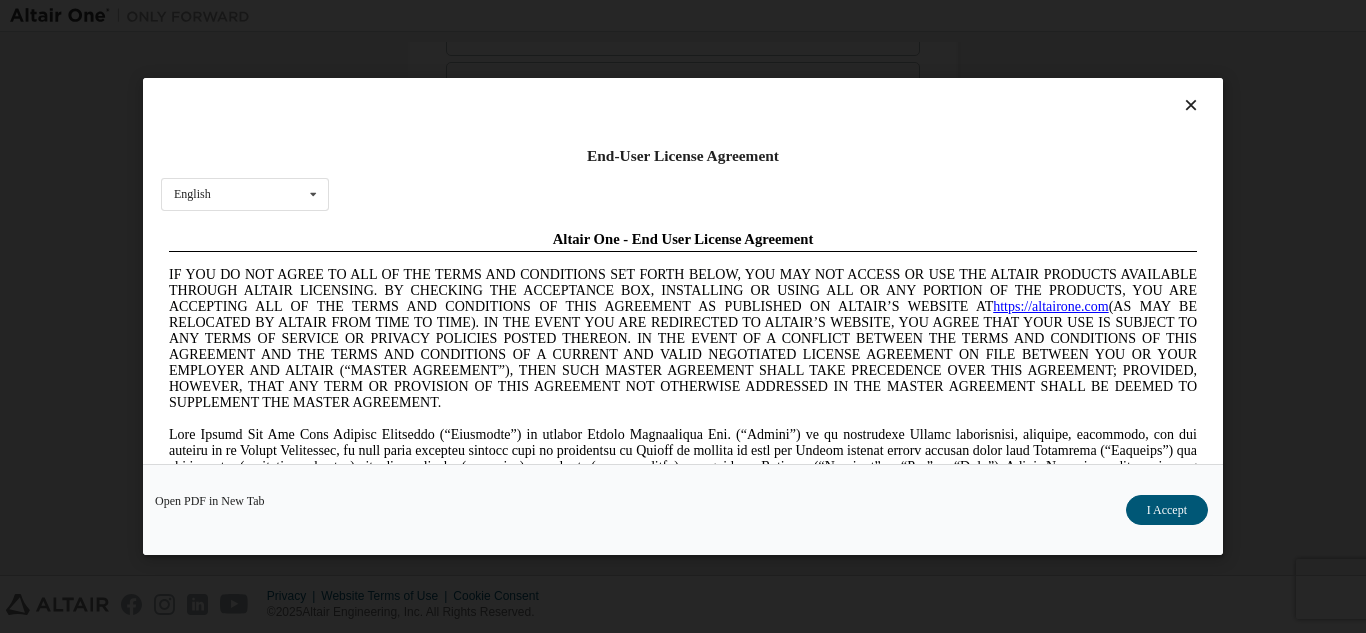 scroll, scrollTop: 0, scrollLeft: 0, axis: both 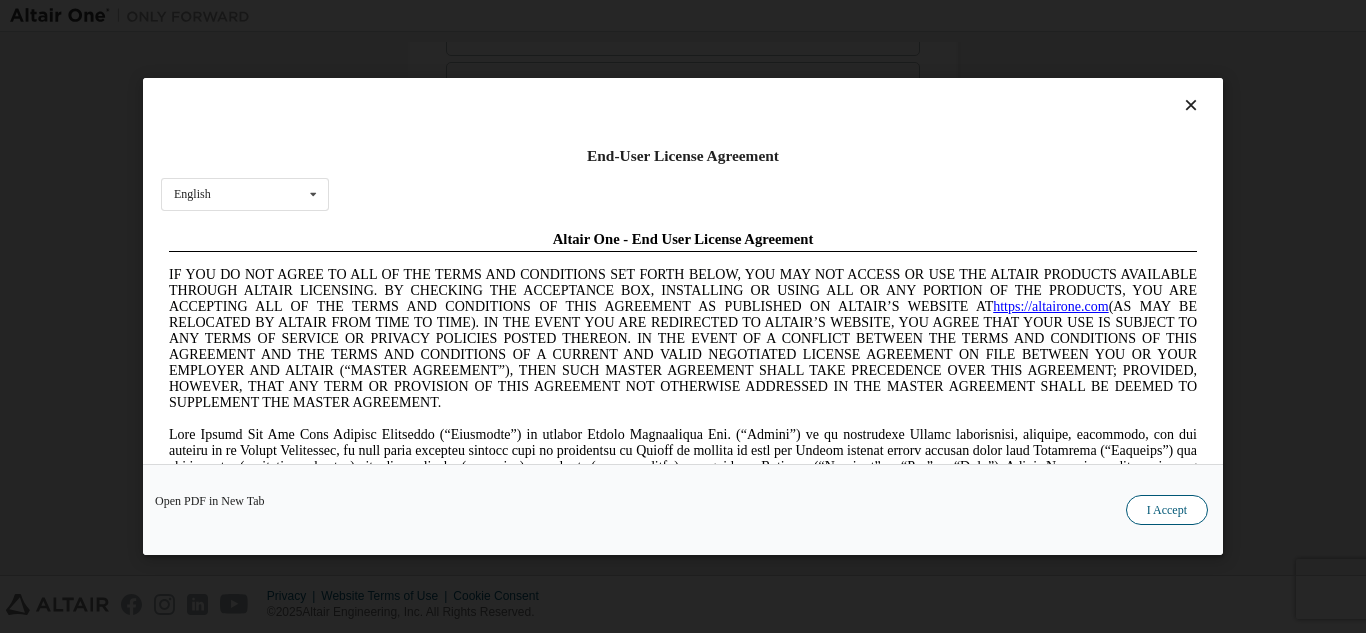 click on "I Accept" at bounding box center (1167, 510) 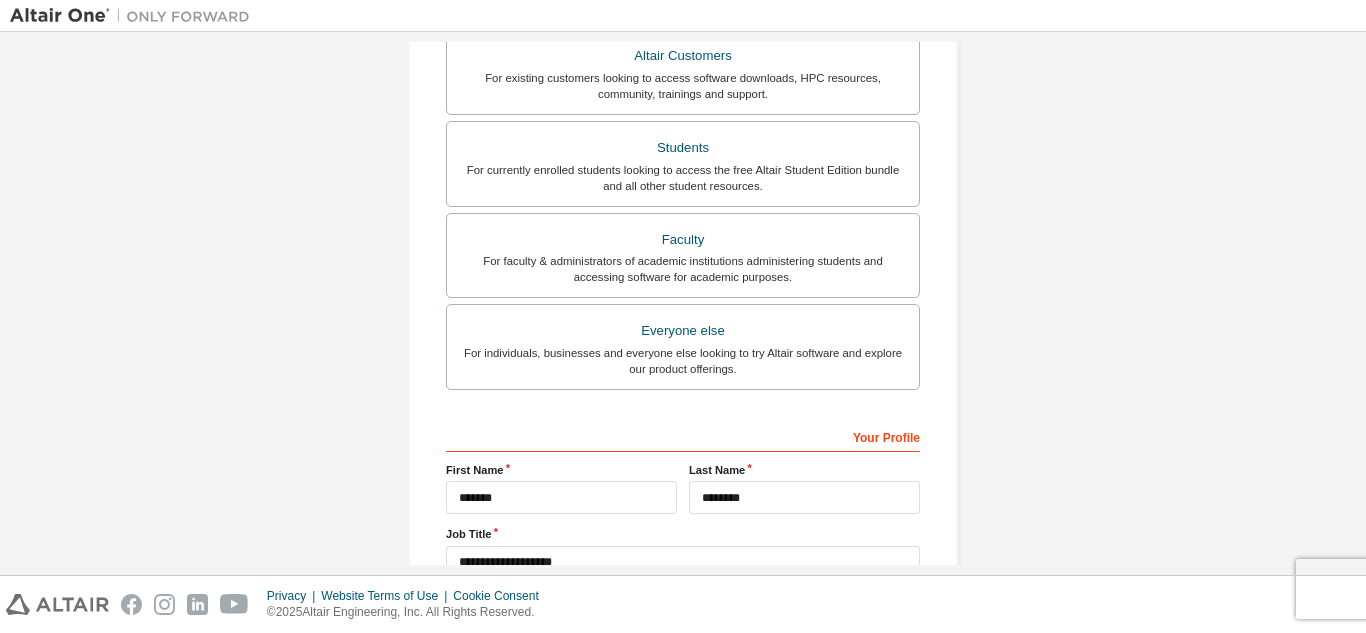 scroll, scrollTop: 385, scrollLeft: 0, axis: vertical 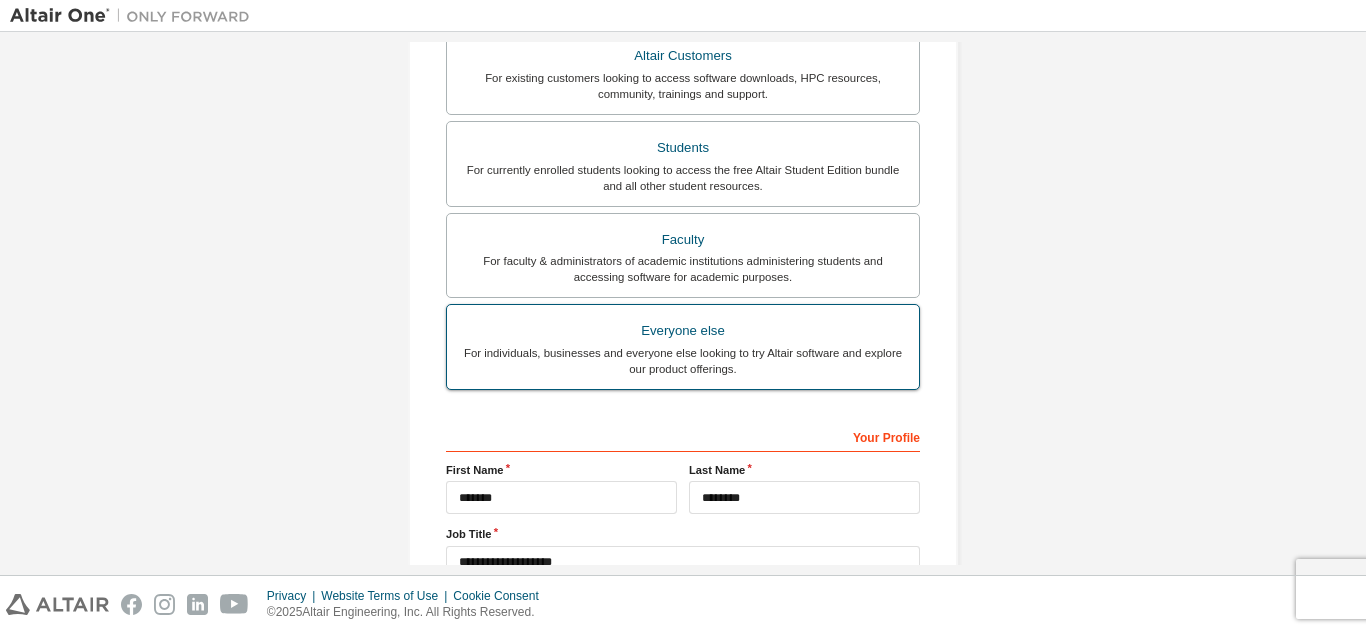 click on "For individuals, businesses and everyone else looking to try Altair software and explore our product offerings." at bounding box center [683, 361] 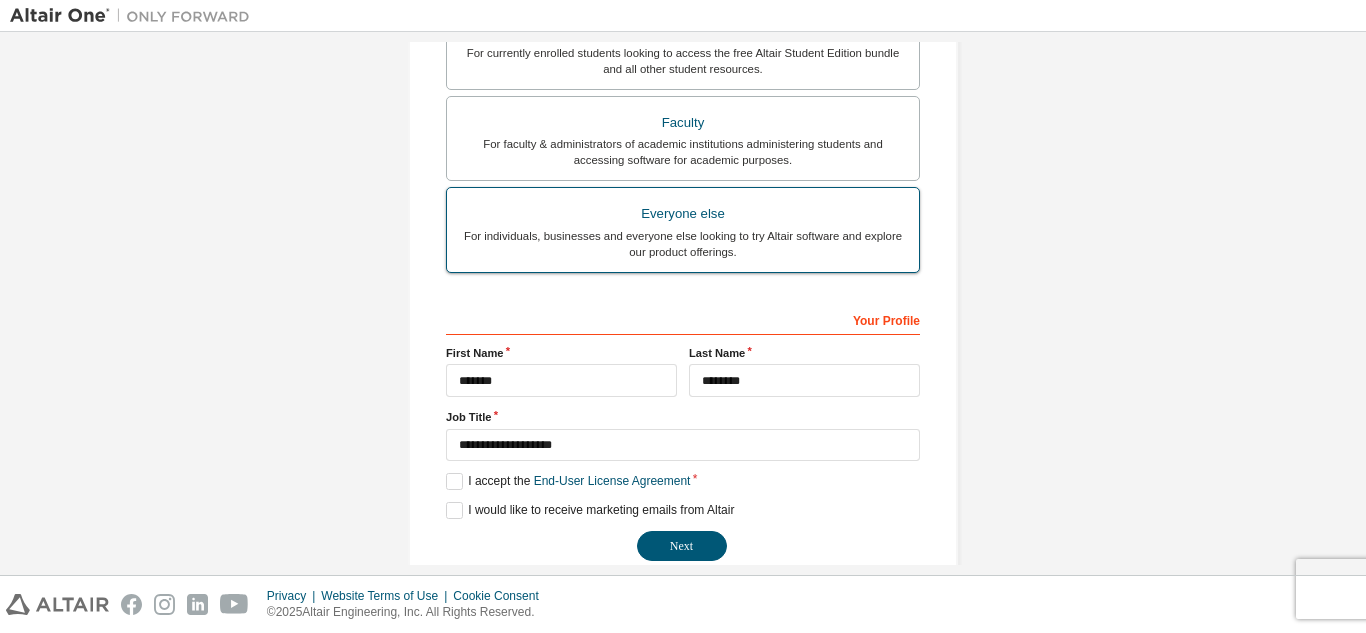 scroll, scrollTop: 536, scrollLeft: 0, axis: vertical 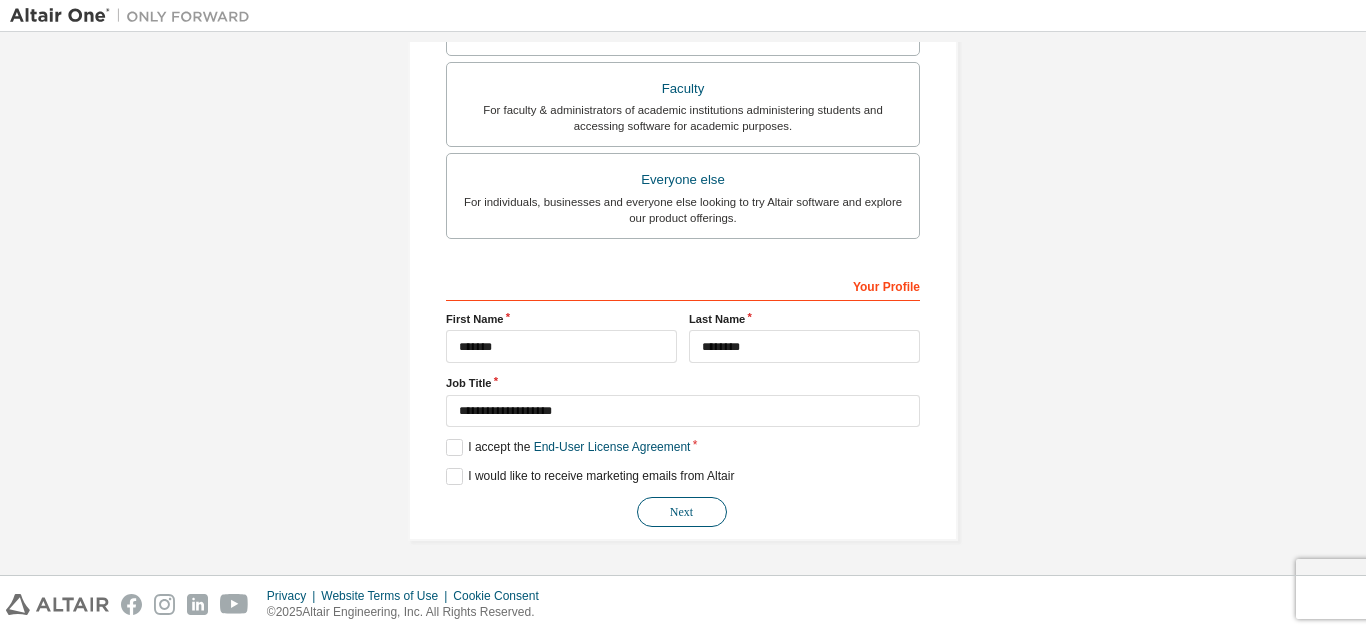 click on "Next" at bounding box center [682, 512] 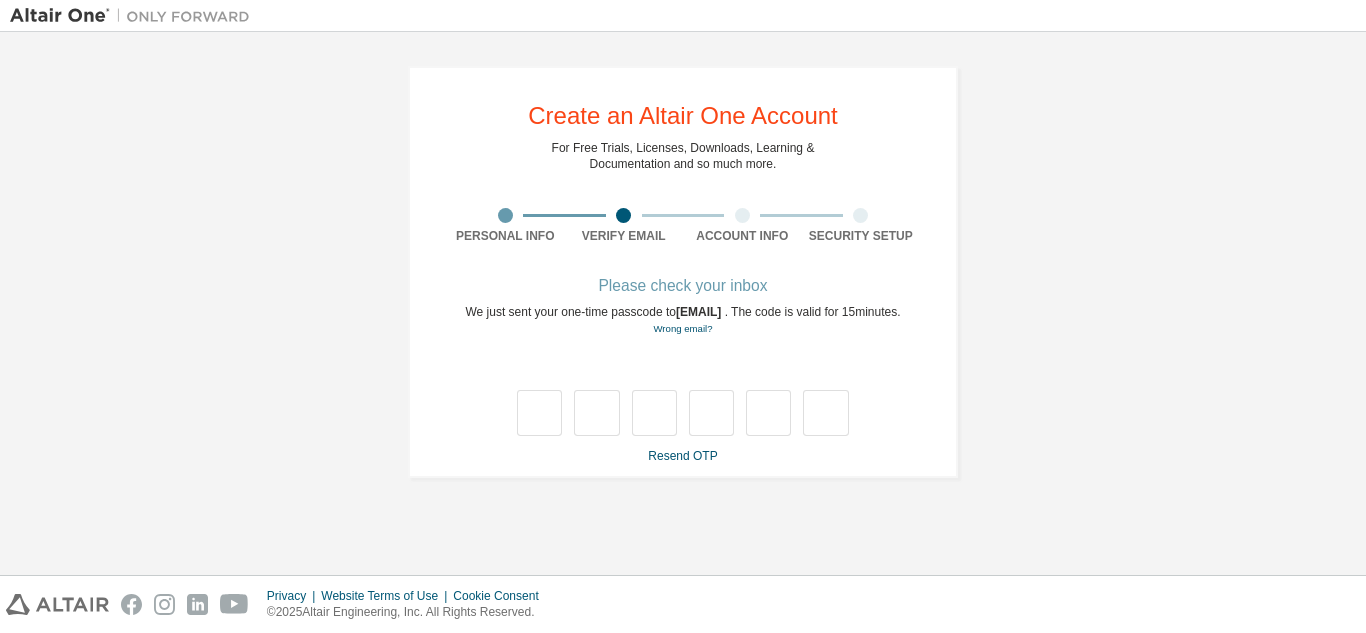 scroll, scrollTop: 0, scrollLeft: 0, axis: both 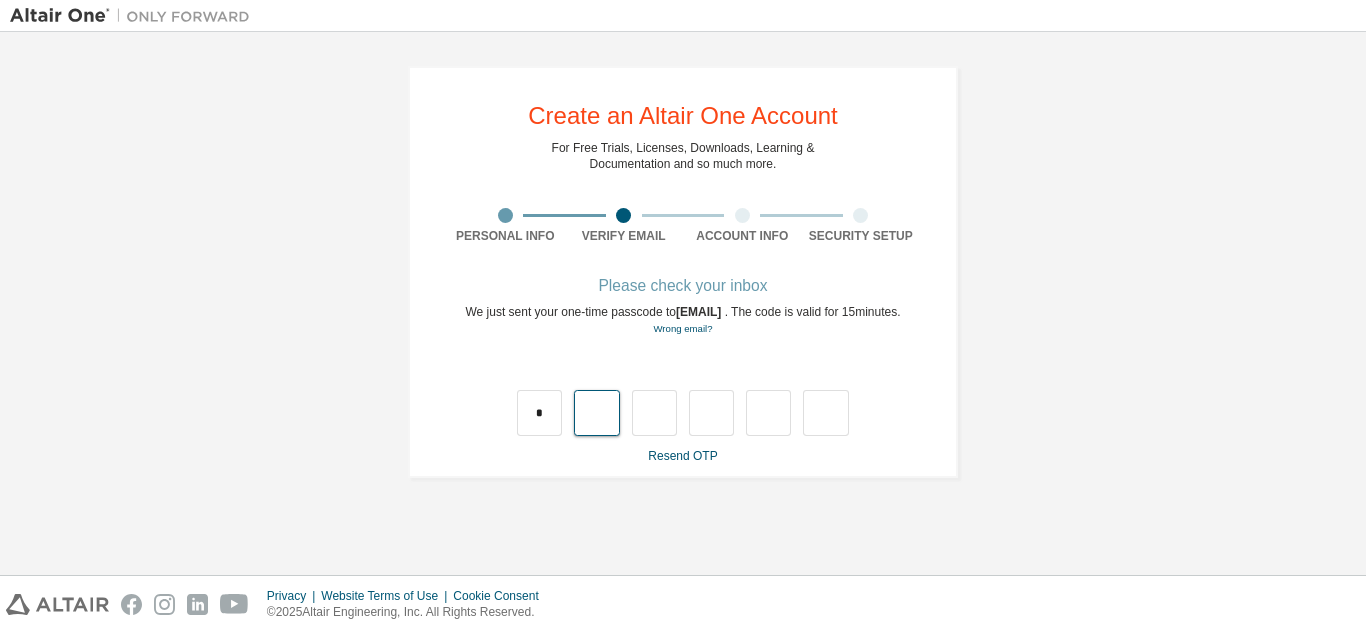 type on "*" 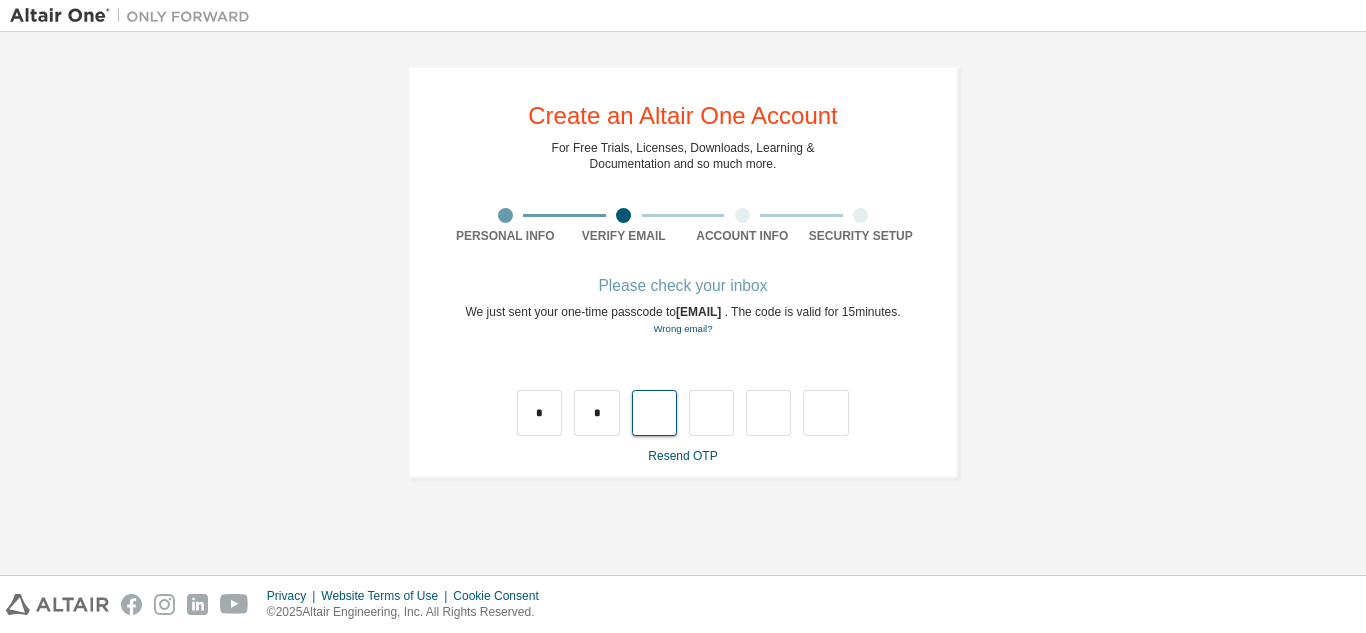 type on "*" 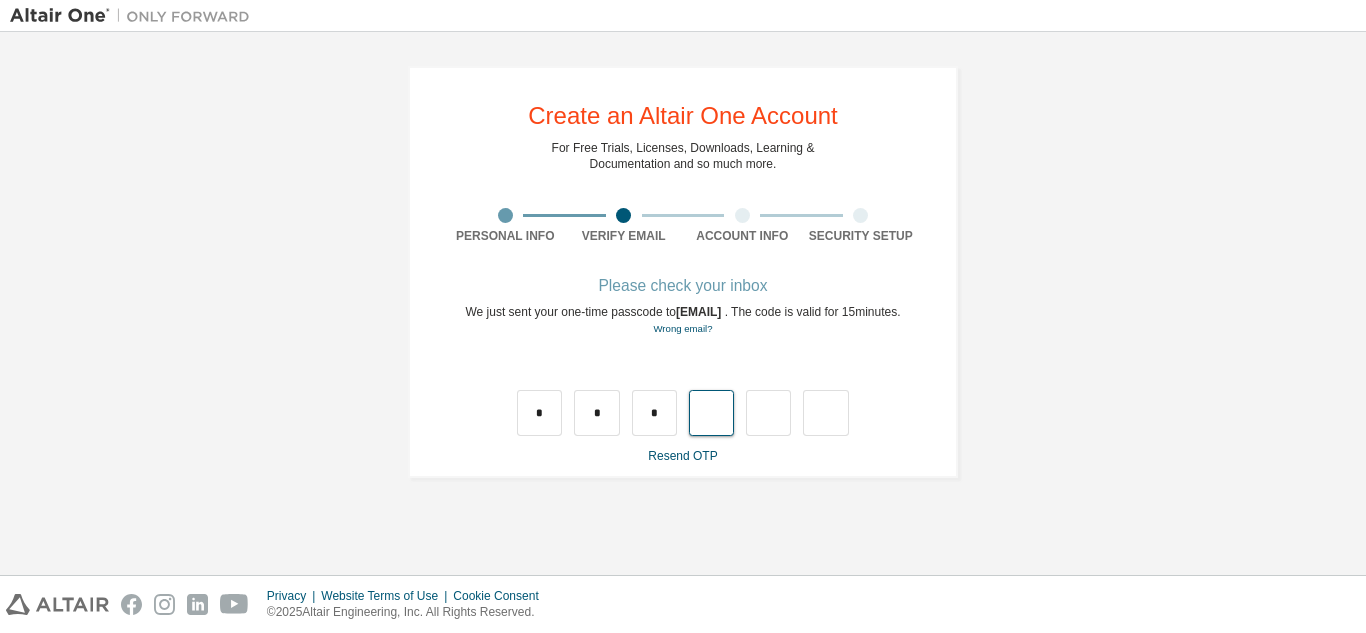 type on "*" 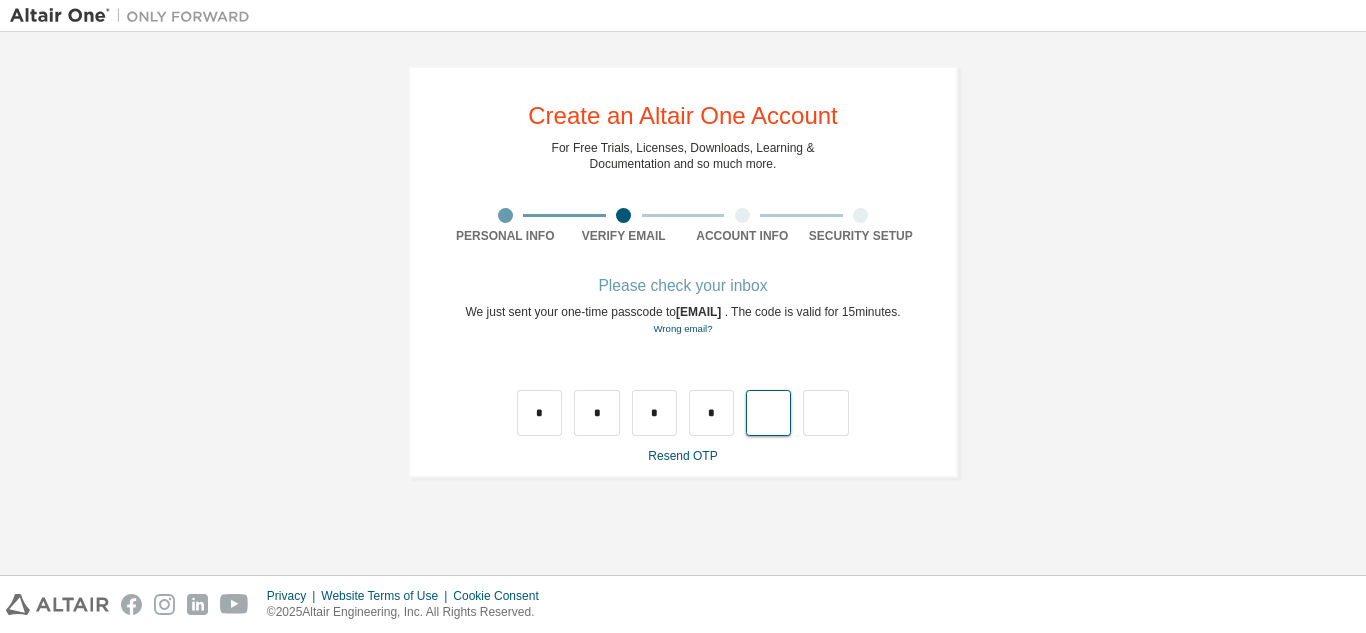 type on "*" 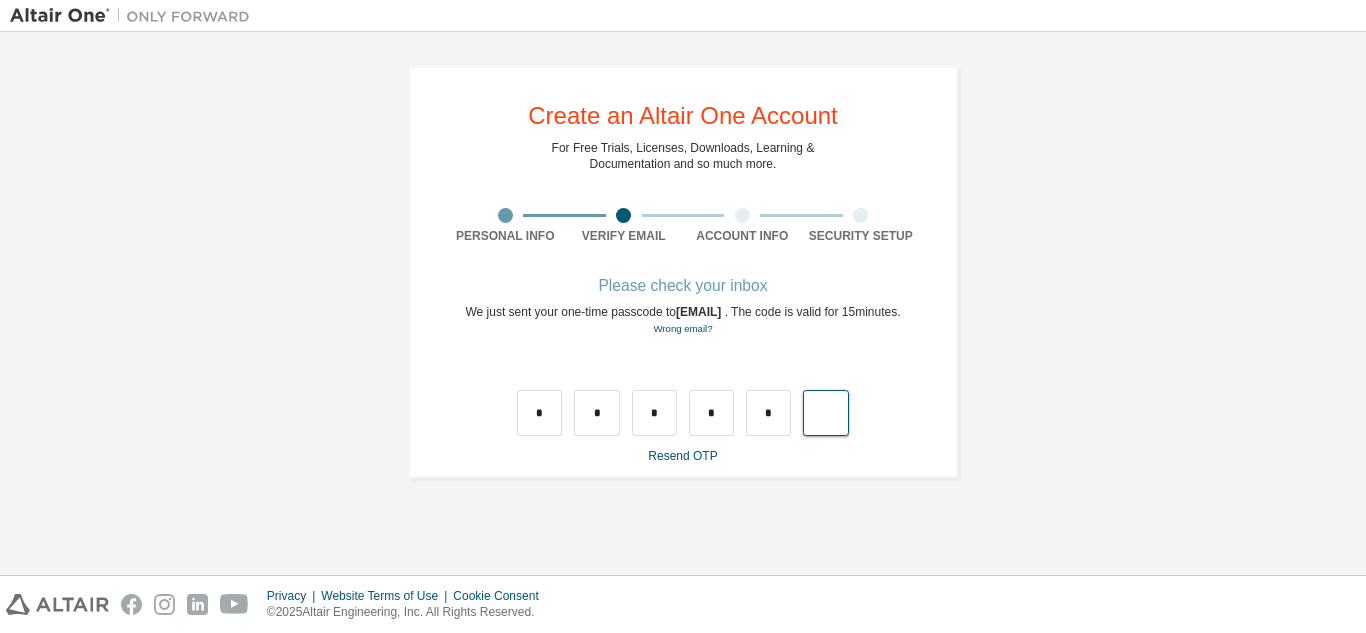 type on "*" 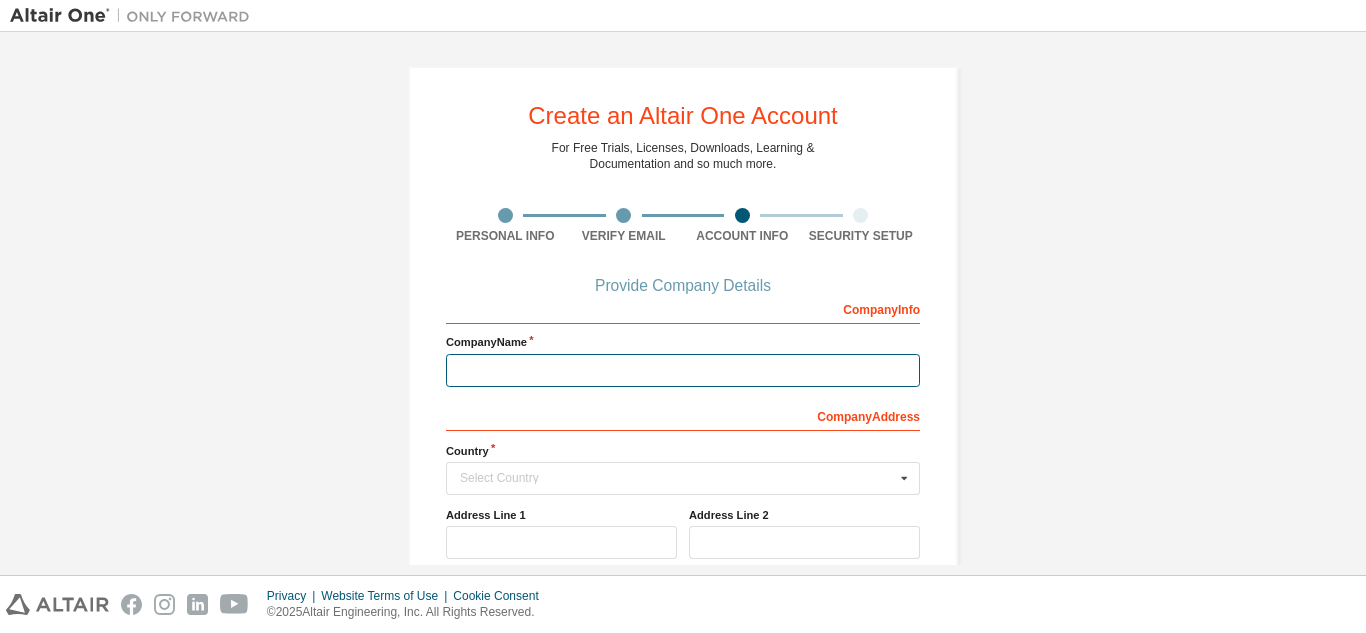 click at bounding box center (683, 370) 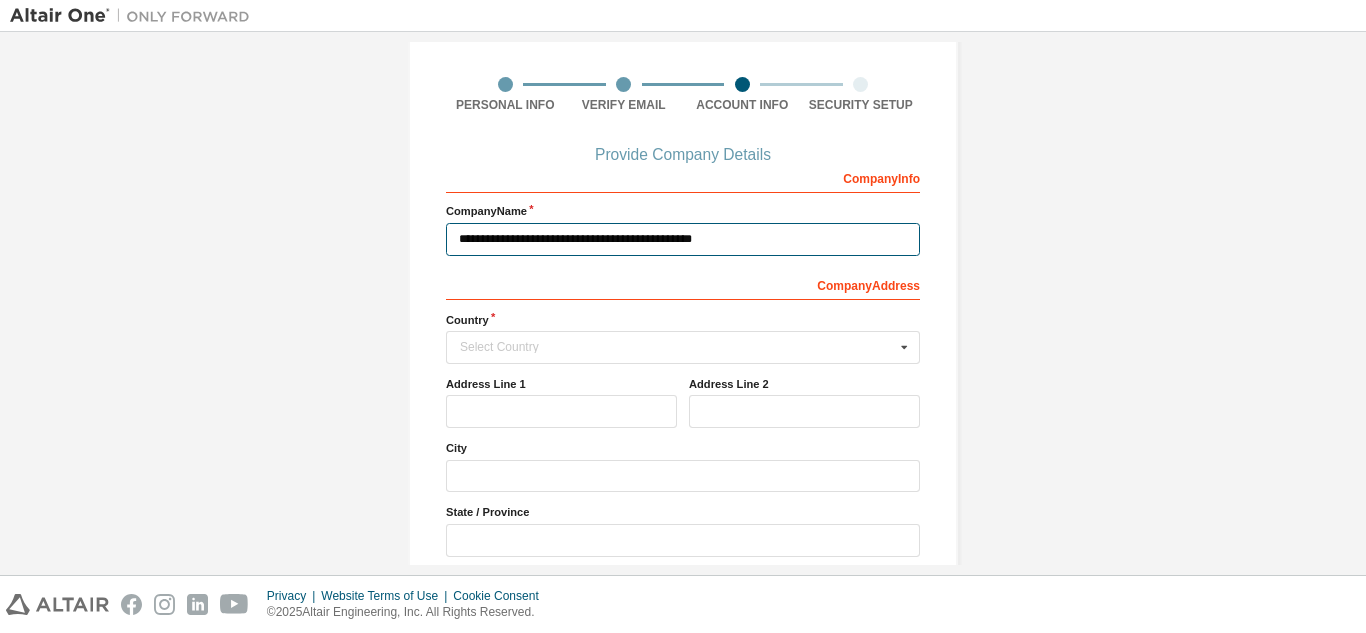 scroll, scrollTop: 135, scrollLeft: 0, axis: vertical 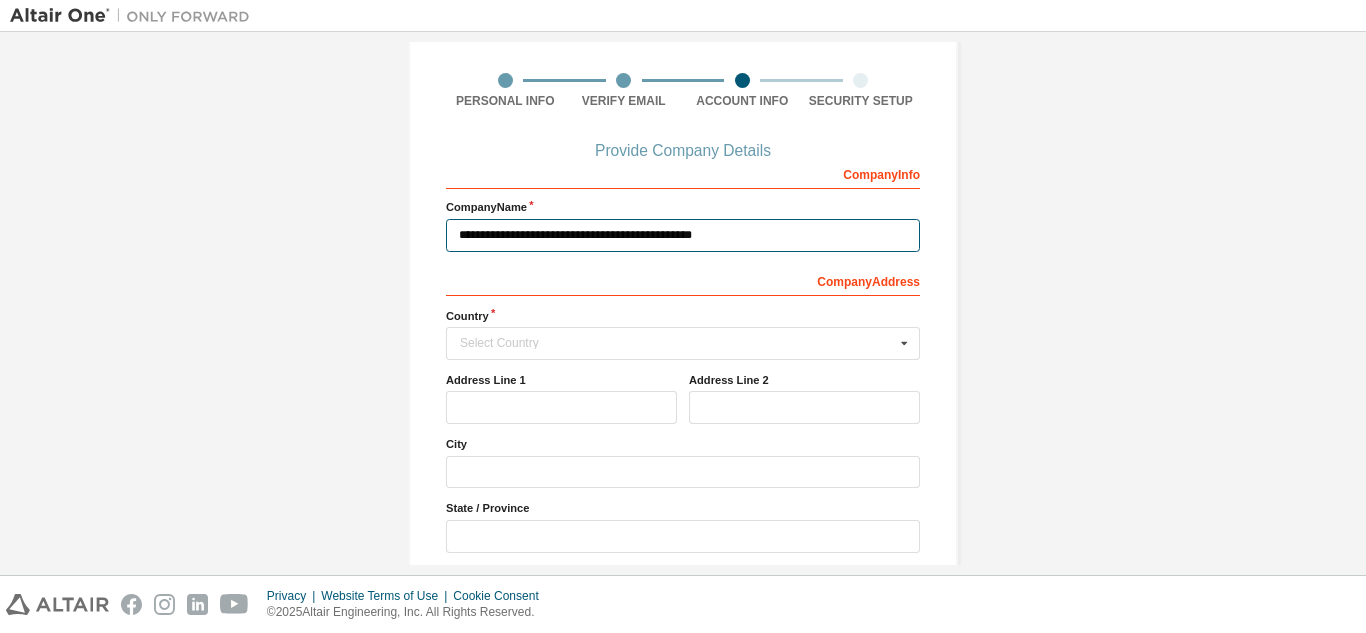 type on "**********" 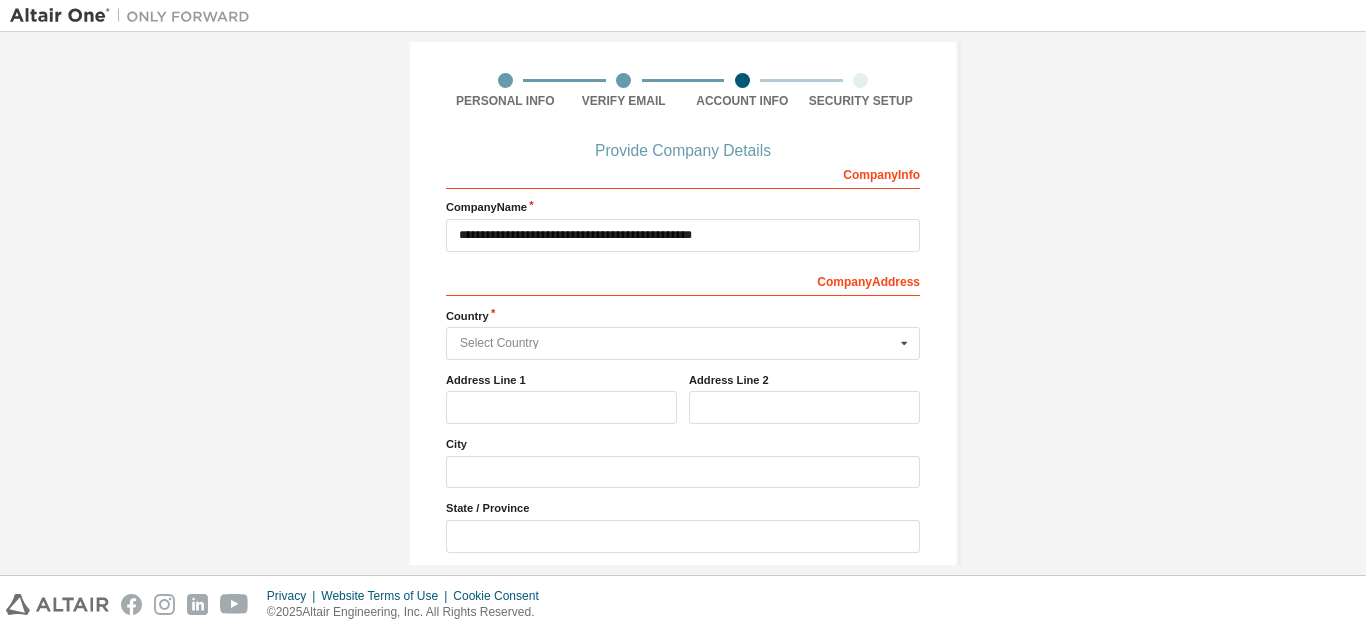 click at bounding box center (684, 343) 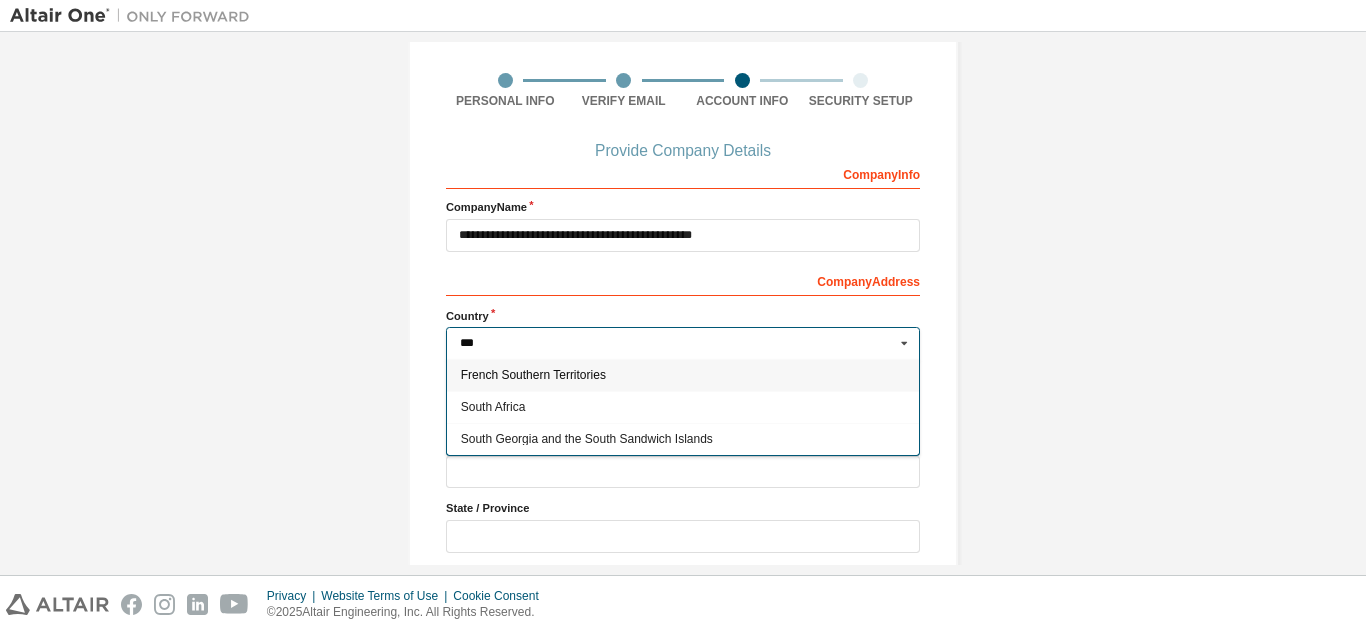 scroll, scrollTop: 0, scrollLeft: 0, axis: both 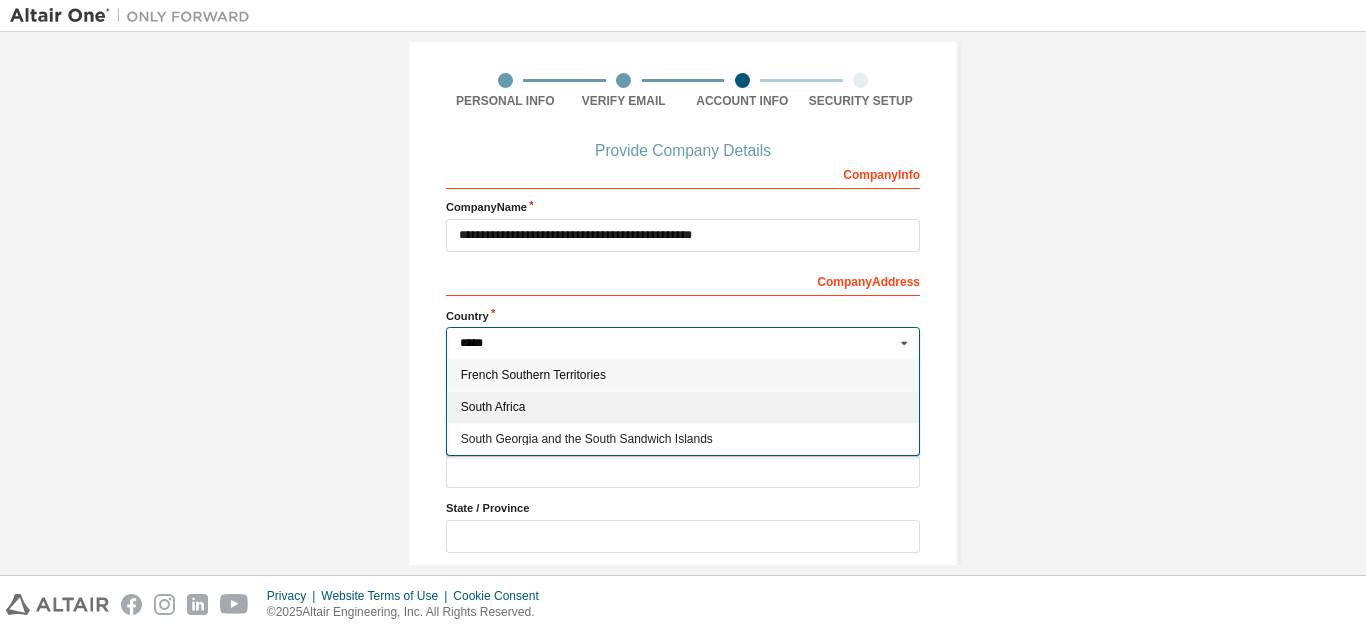 type on "*****" 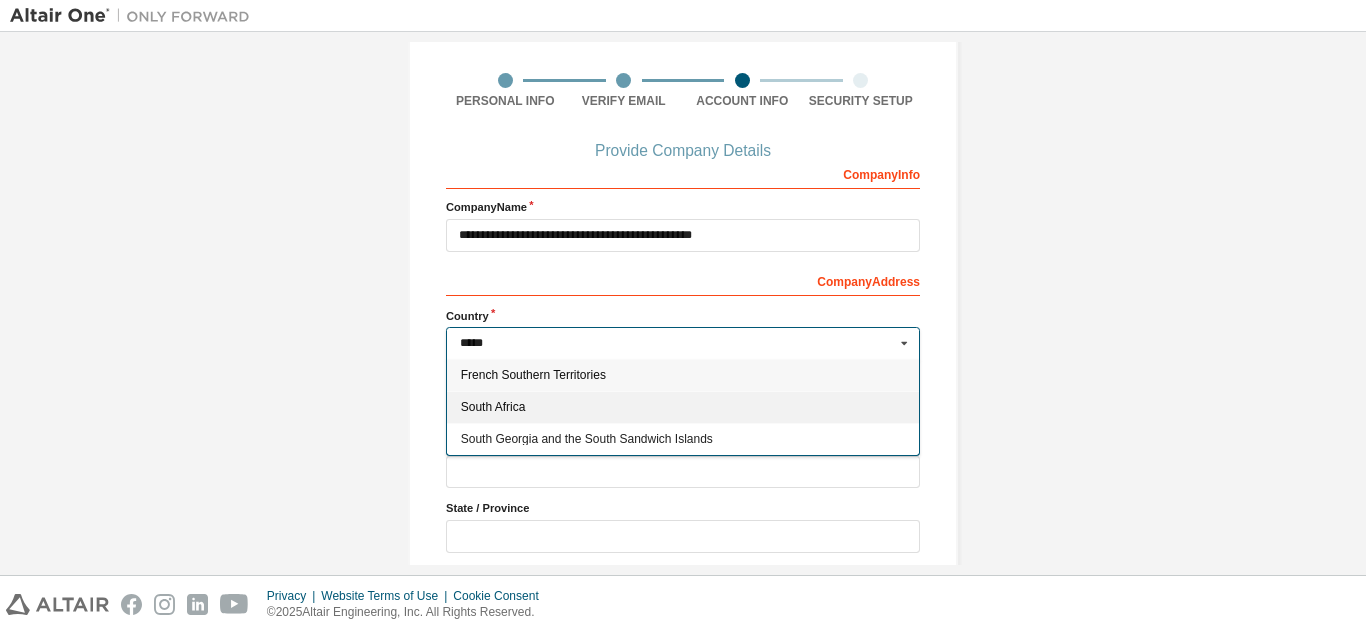click on "South Africa" at bounding box center [683, 407] 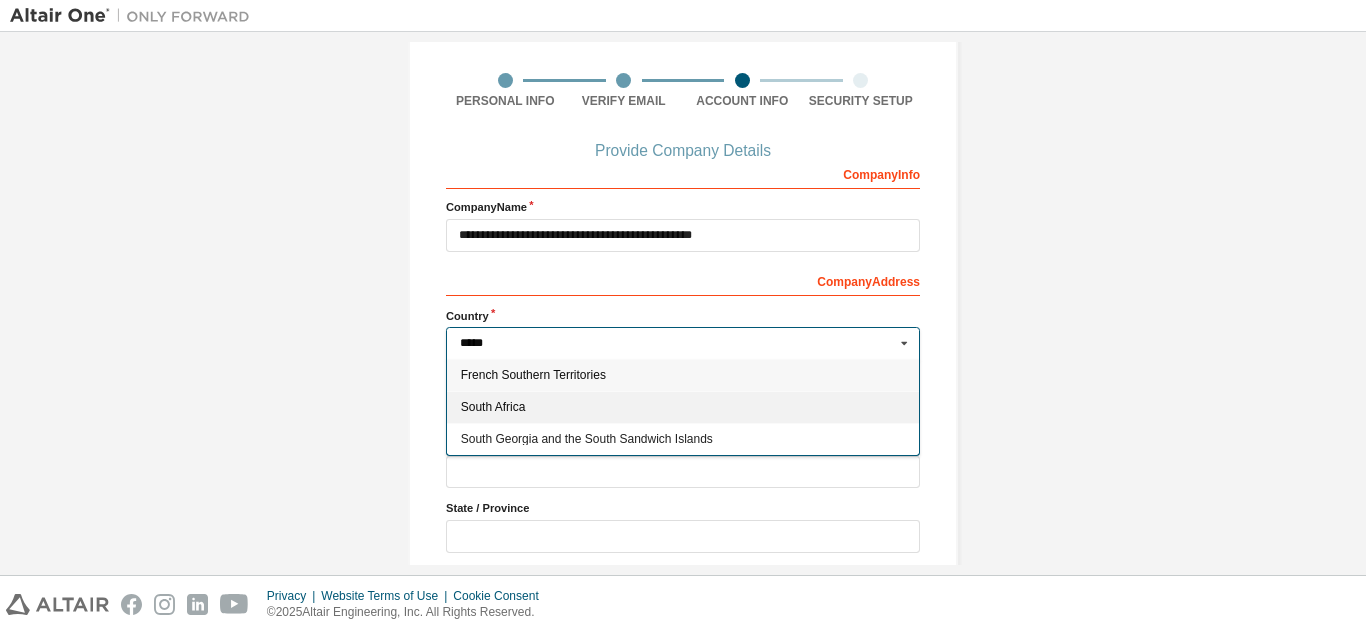 type on "***" 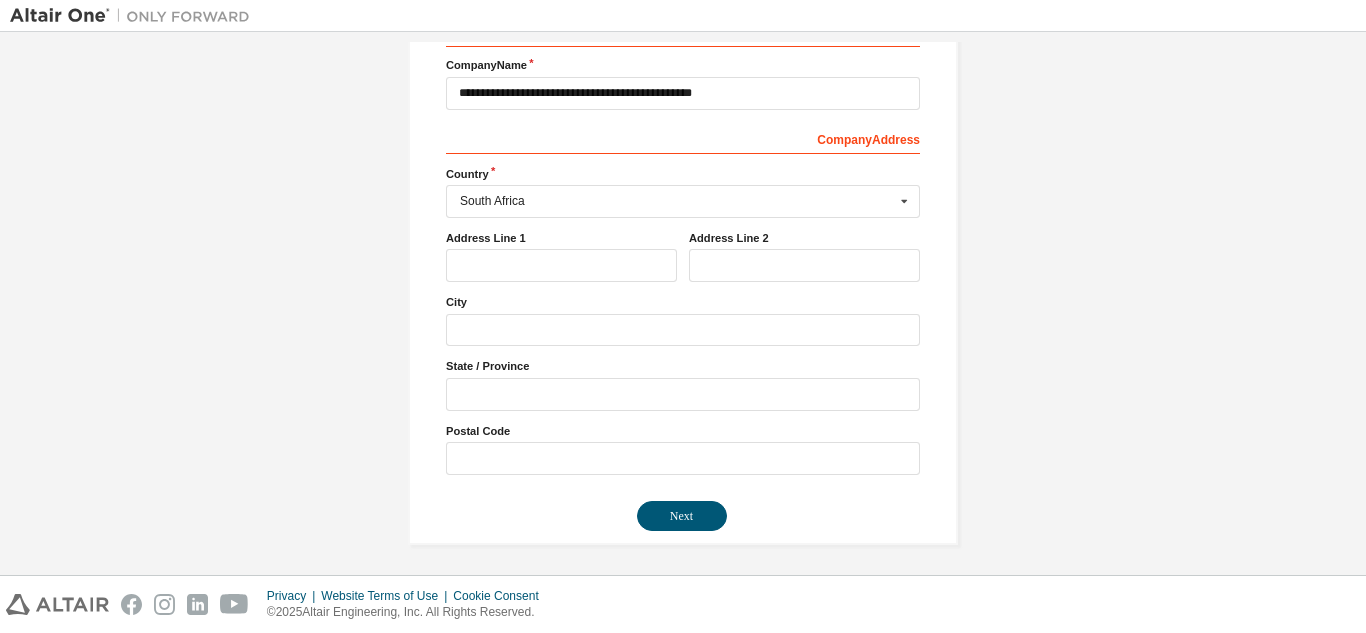 scroll, scrollTop: 278, scrollLeft: 0, axis: vertical 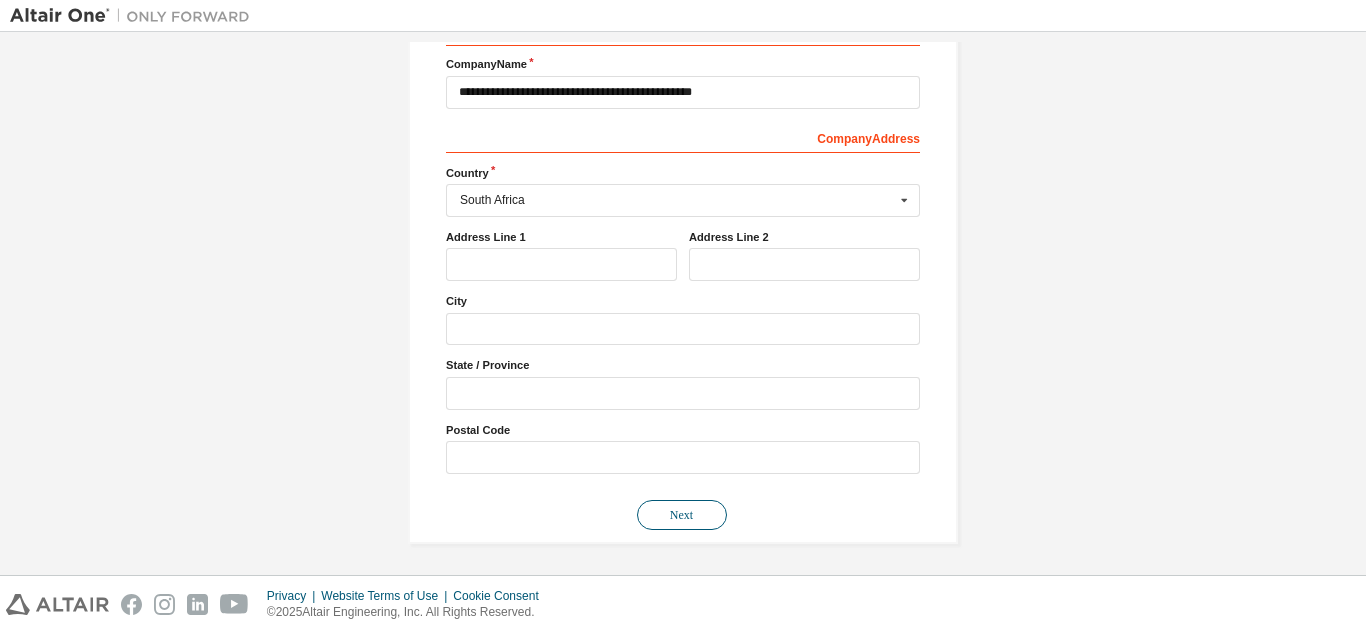 click on "Next" at bounding box center (682, 515) 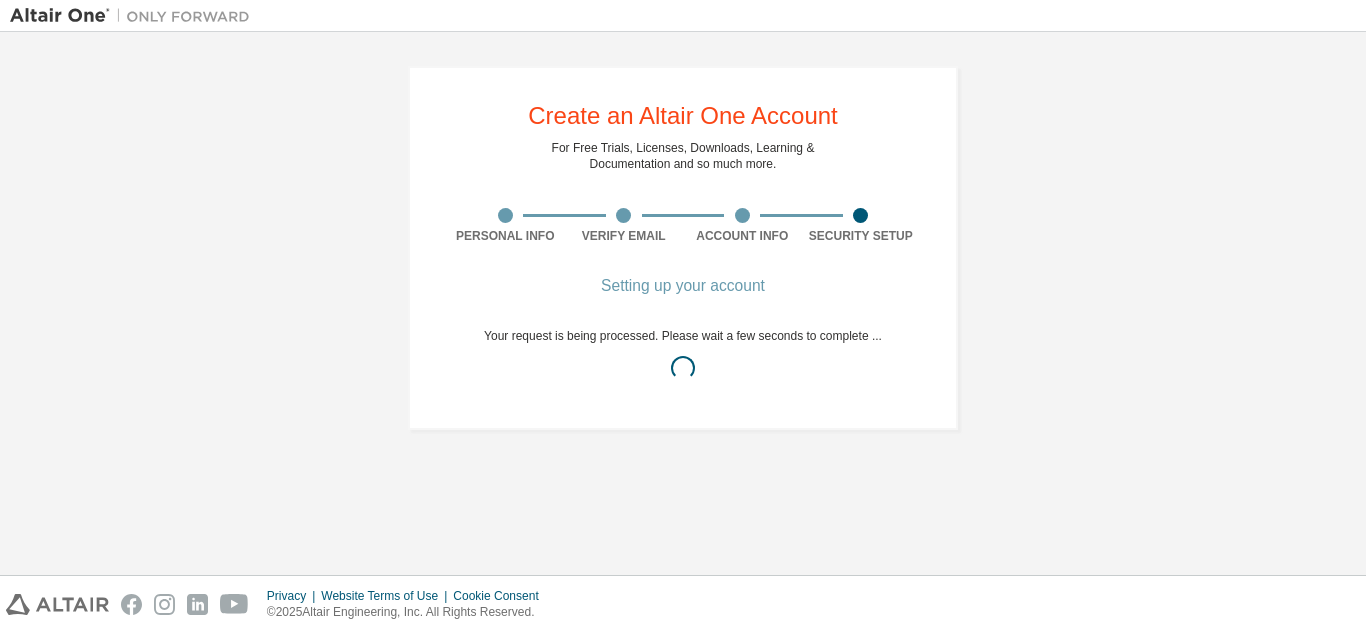 scroll, scrollTop: 0, scrollLeft: 0, axis: both 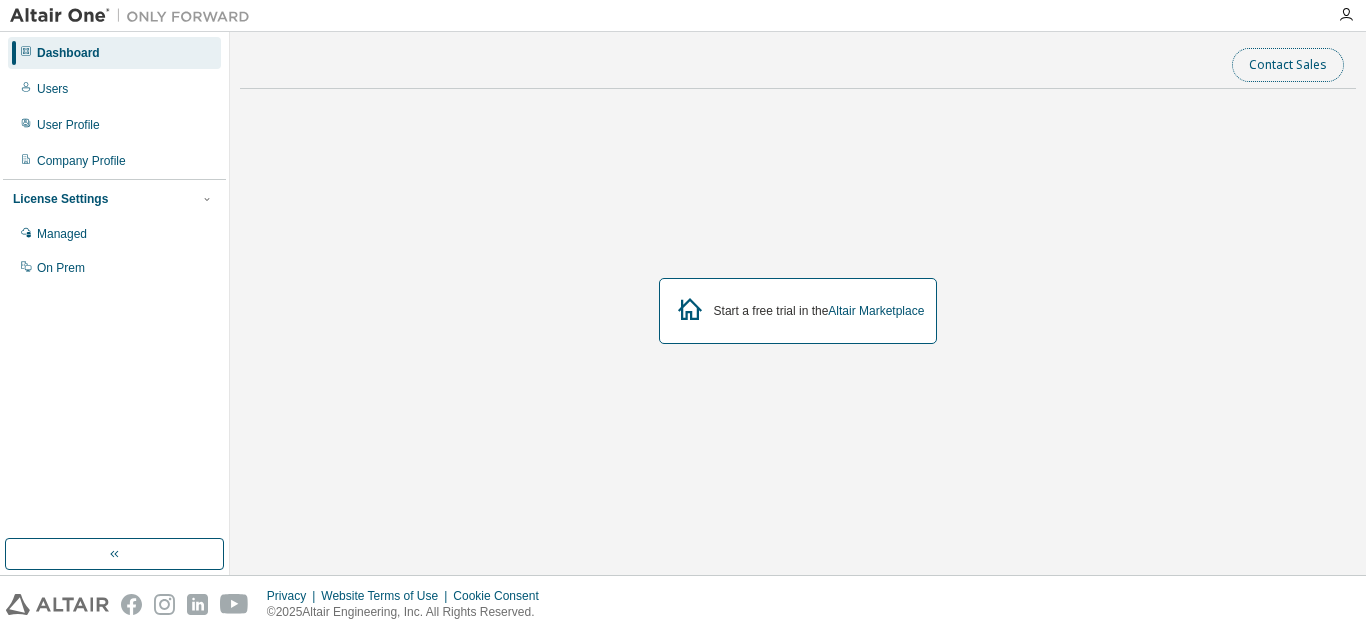 click on "Contact Sales" at bounding box center [1288, 65] 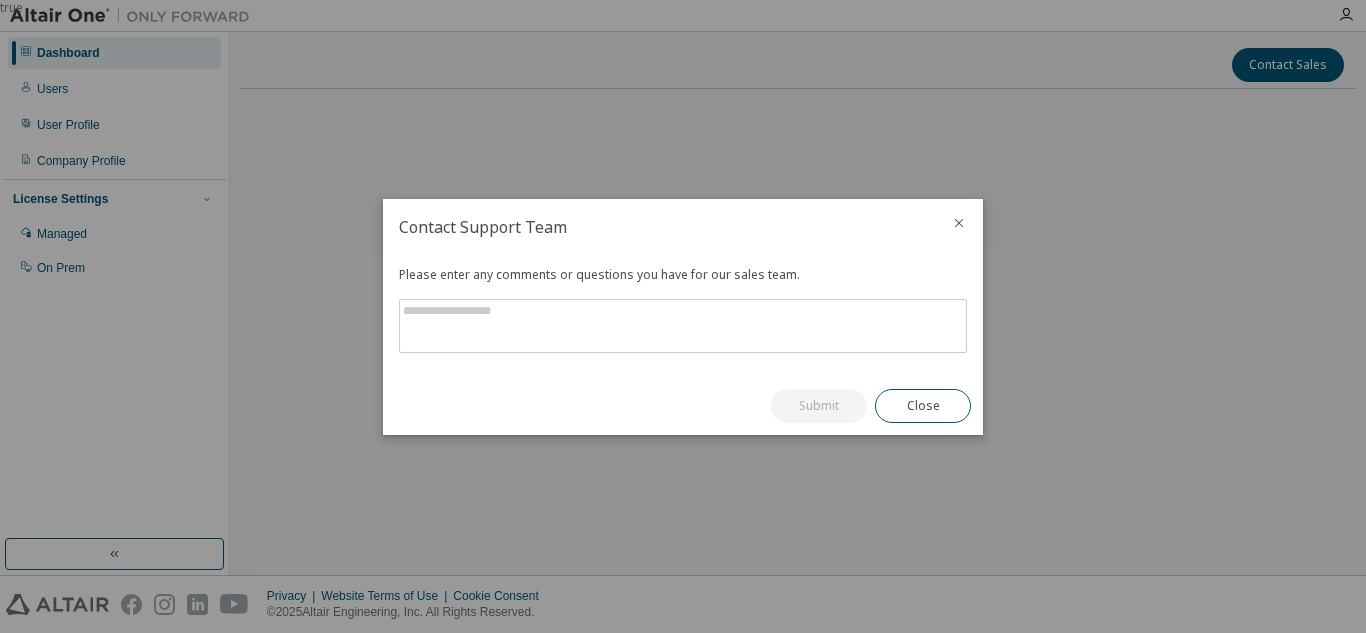 click 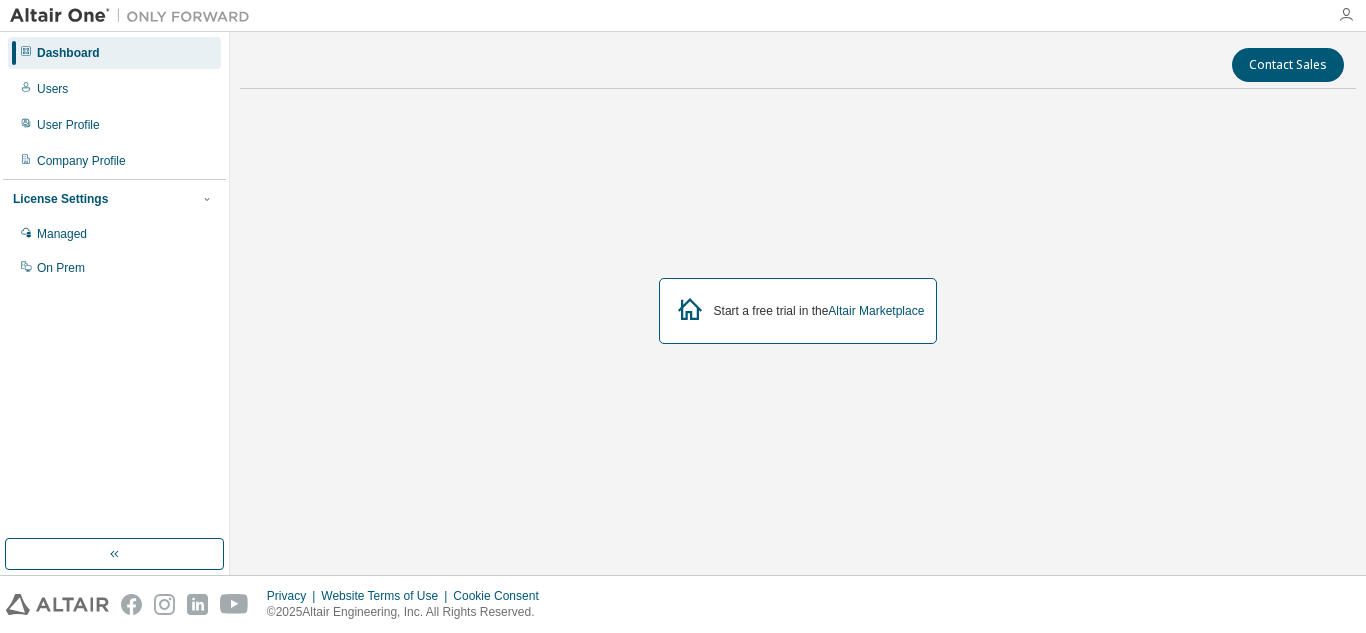 click at bounding box center (1346, 15) 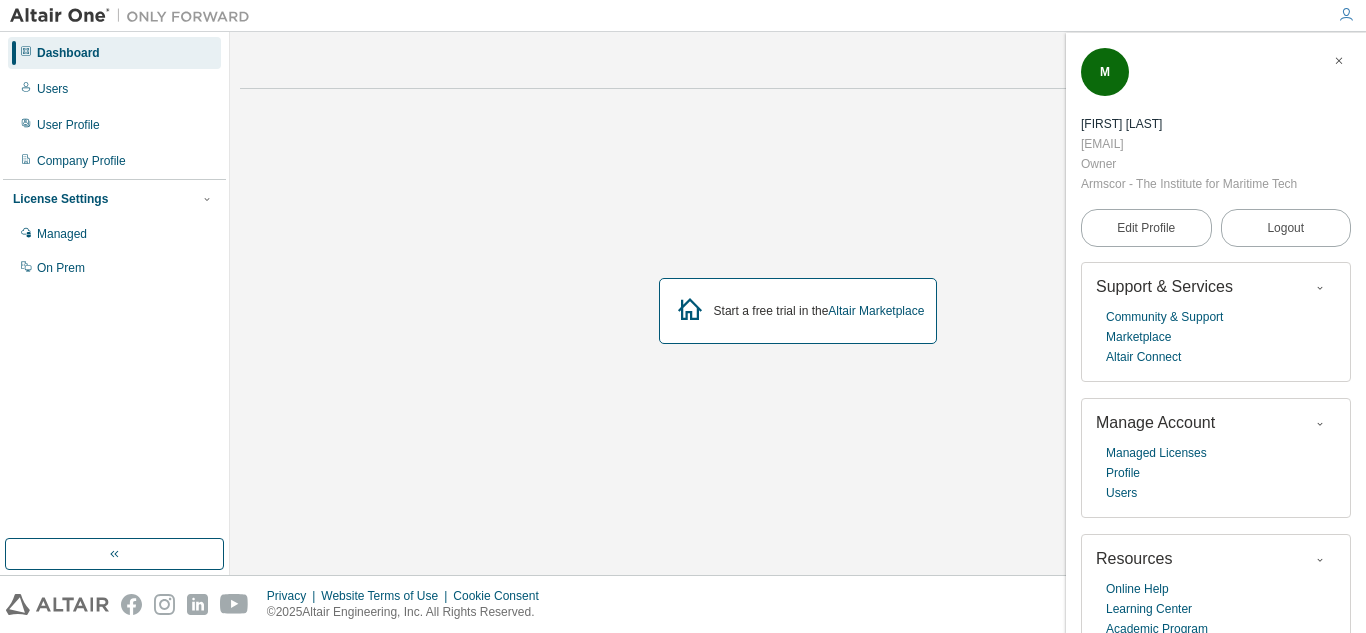 scroll, scrollTop: 64, scrollLeft: 0, axis: vertical 